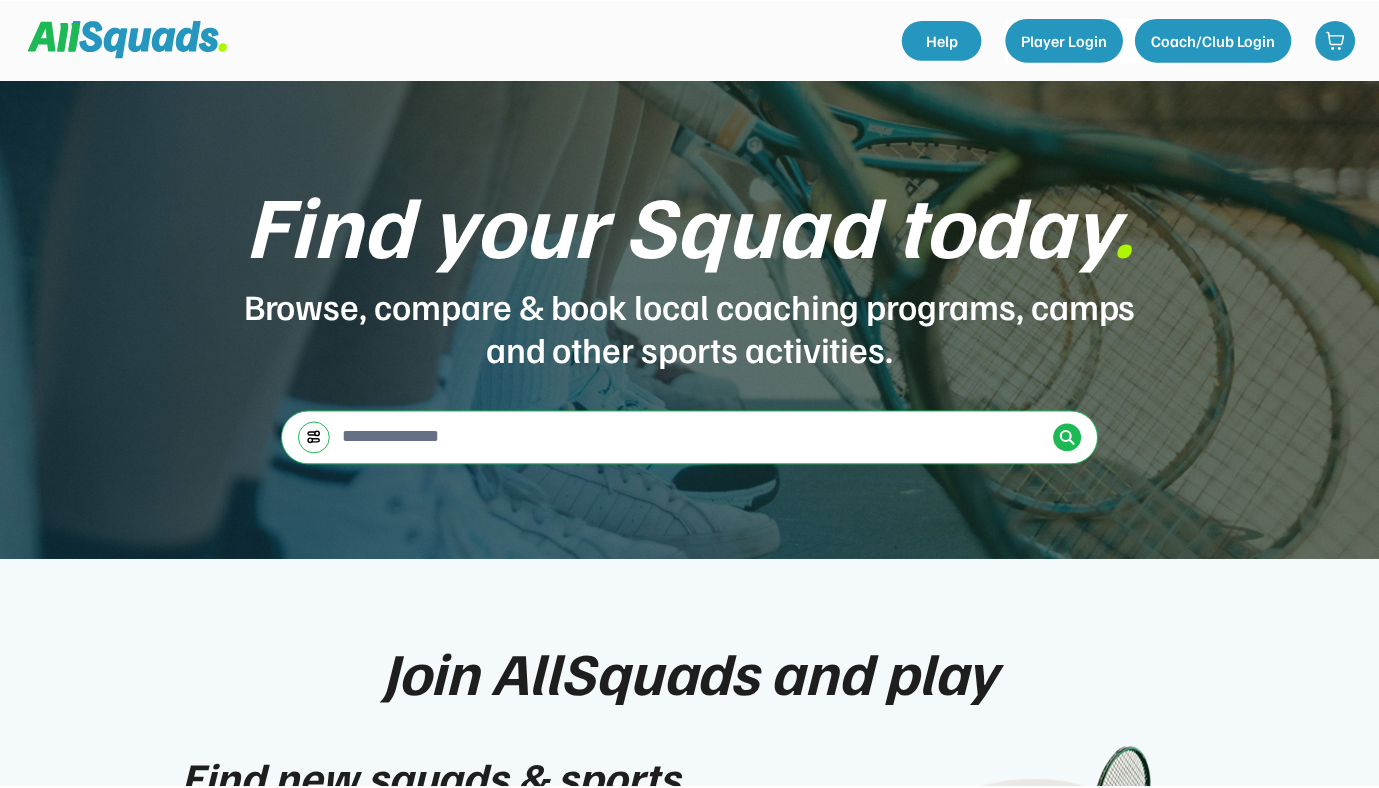 scroll, scrollTop: 0, scrollLeft: 0, axis: both 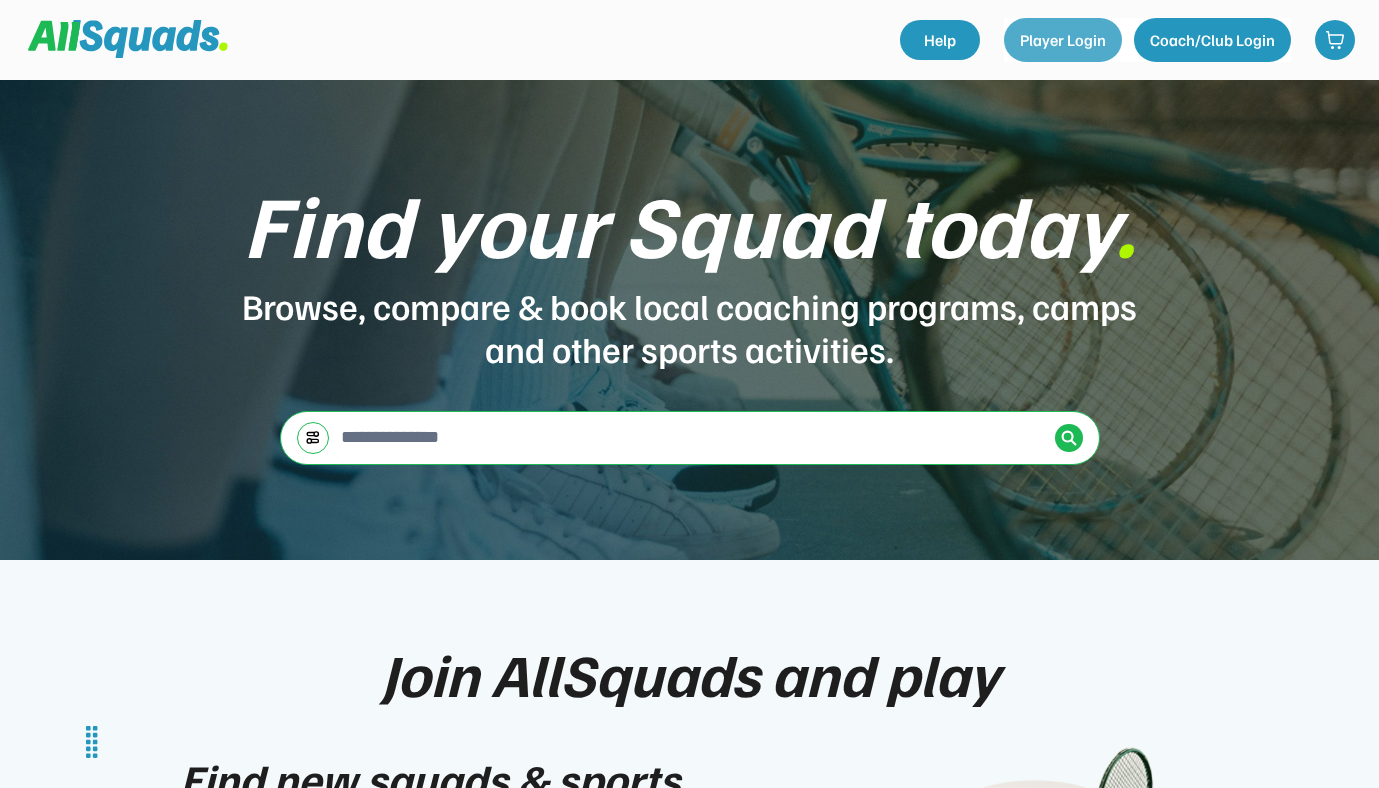 click on "Player Login" at bounding box center (1063, 40) 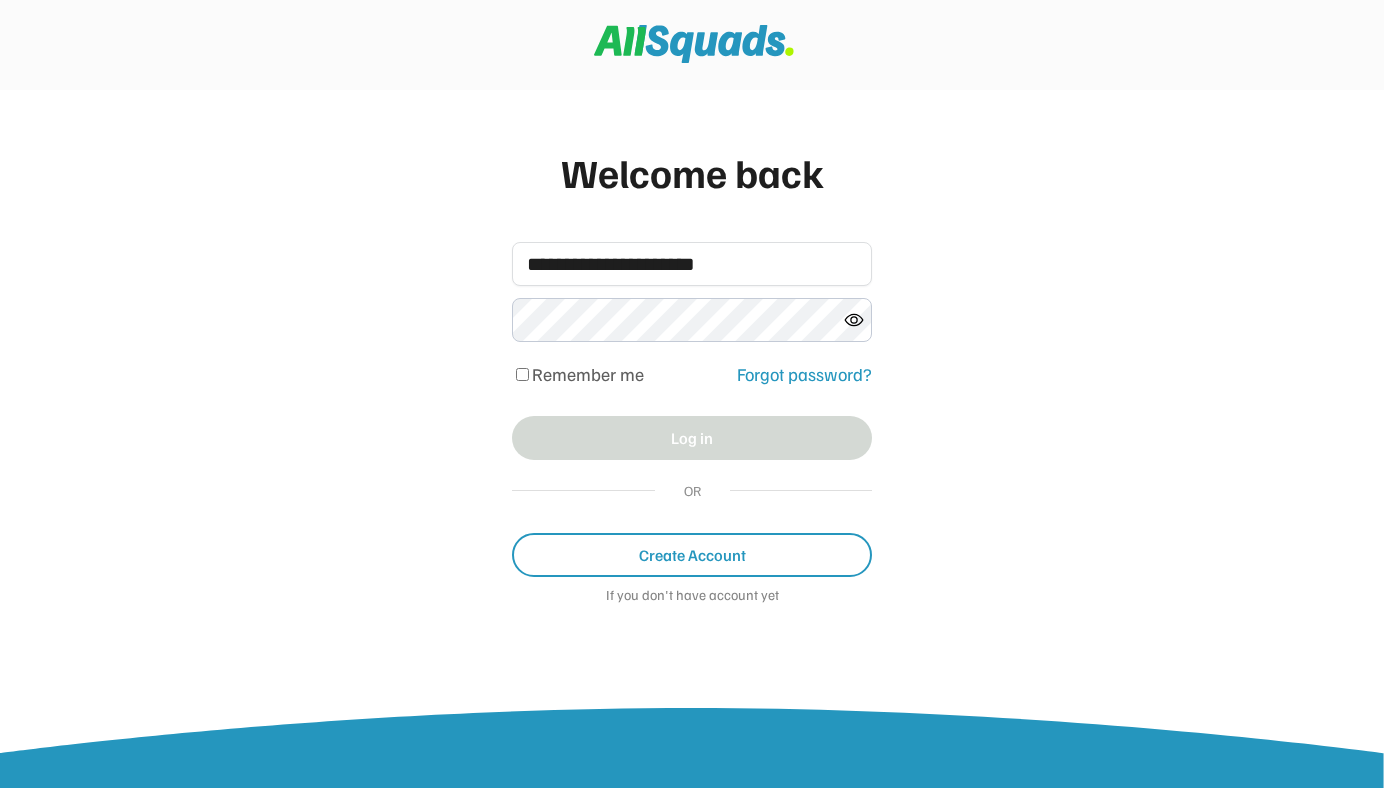 scroll, scrollTop: 0, scrollLeft: 0, axis: both 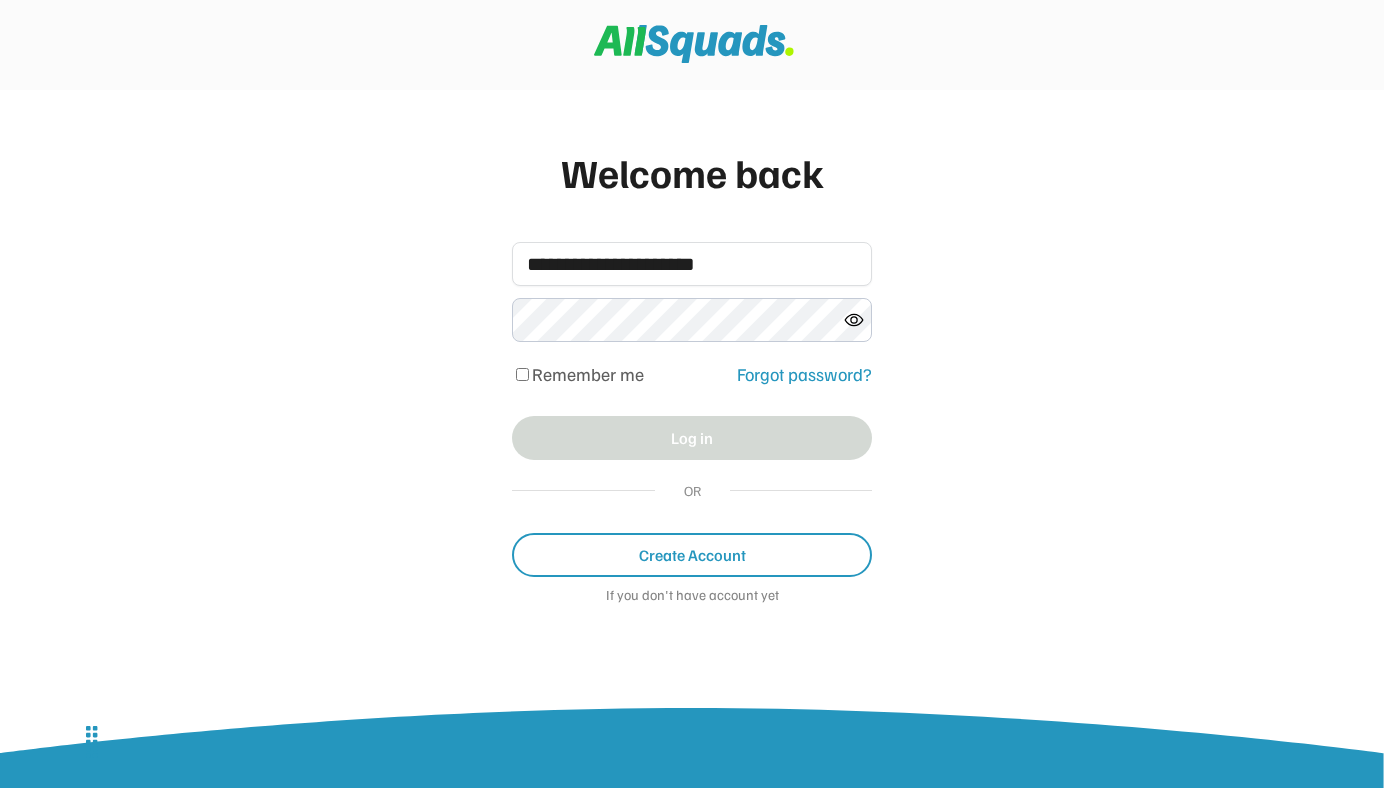 click at bounding box center (0, 788) 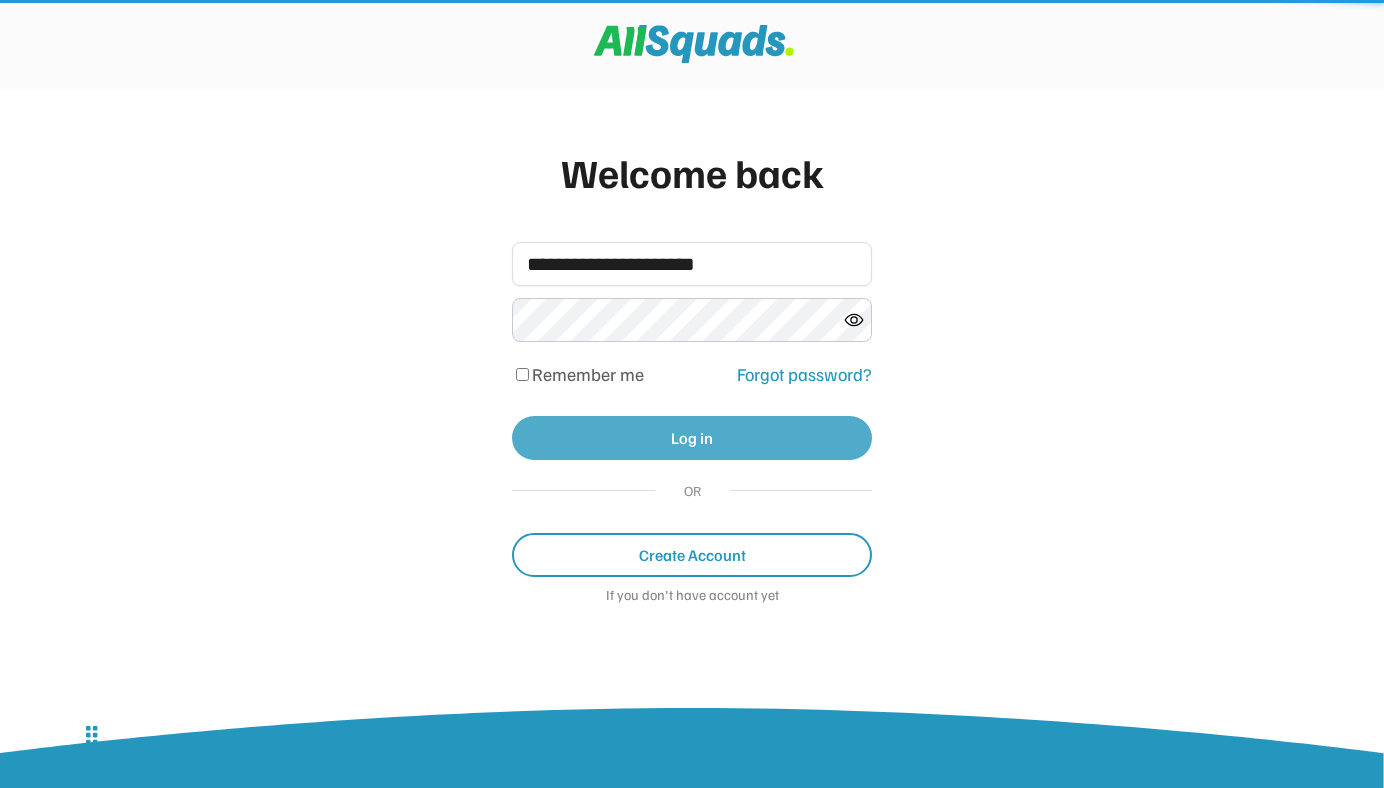 type 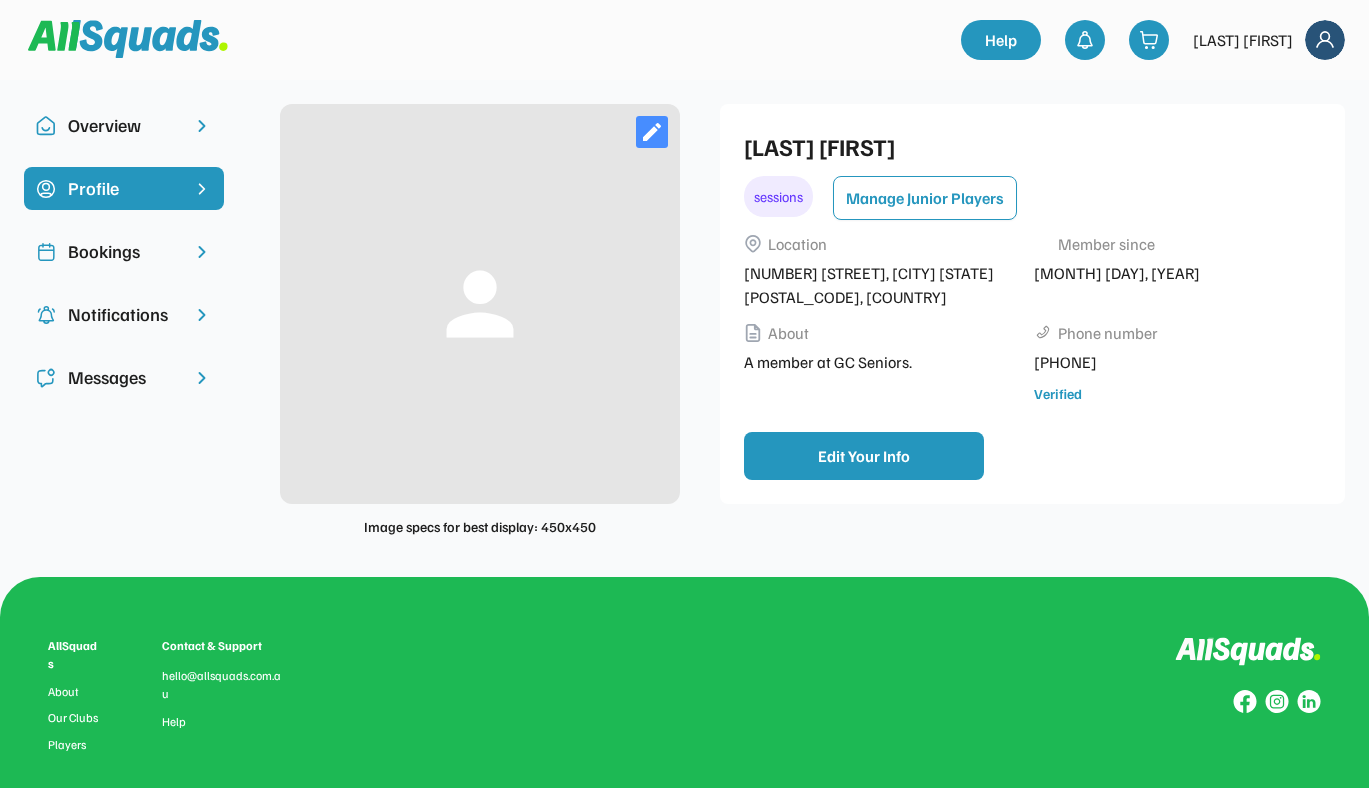 scroll, scrollTop: 0, scrollLeft: 0, axis: both 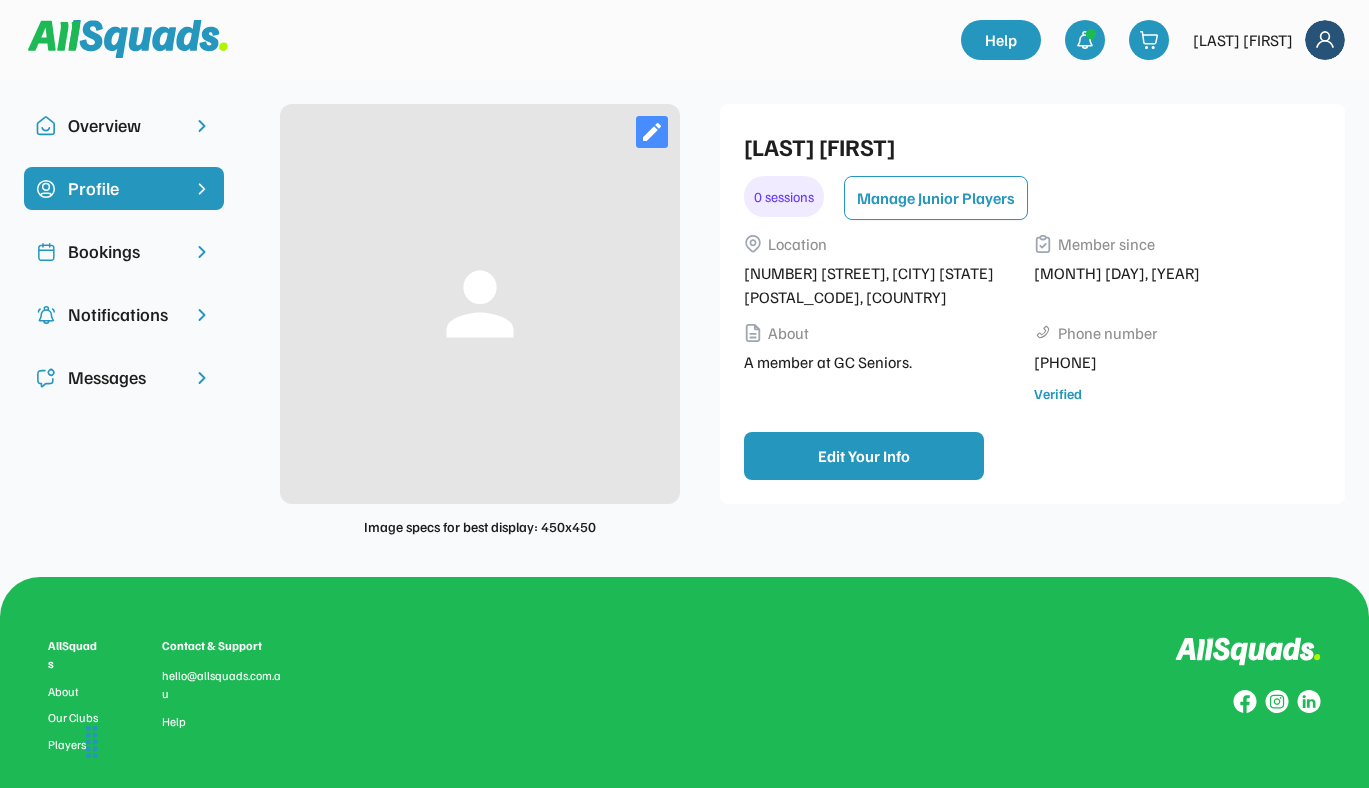 click on "Bookings" at bounding box center (124, 251) 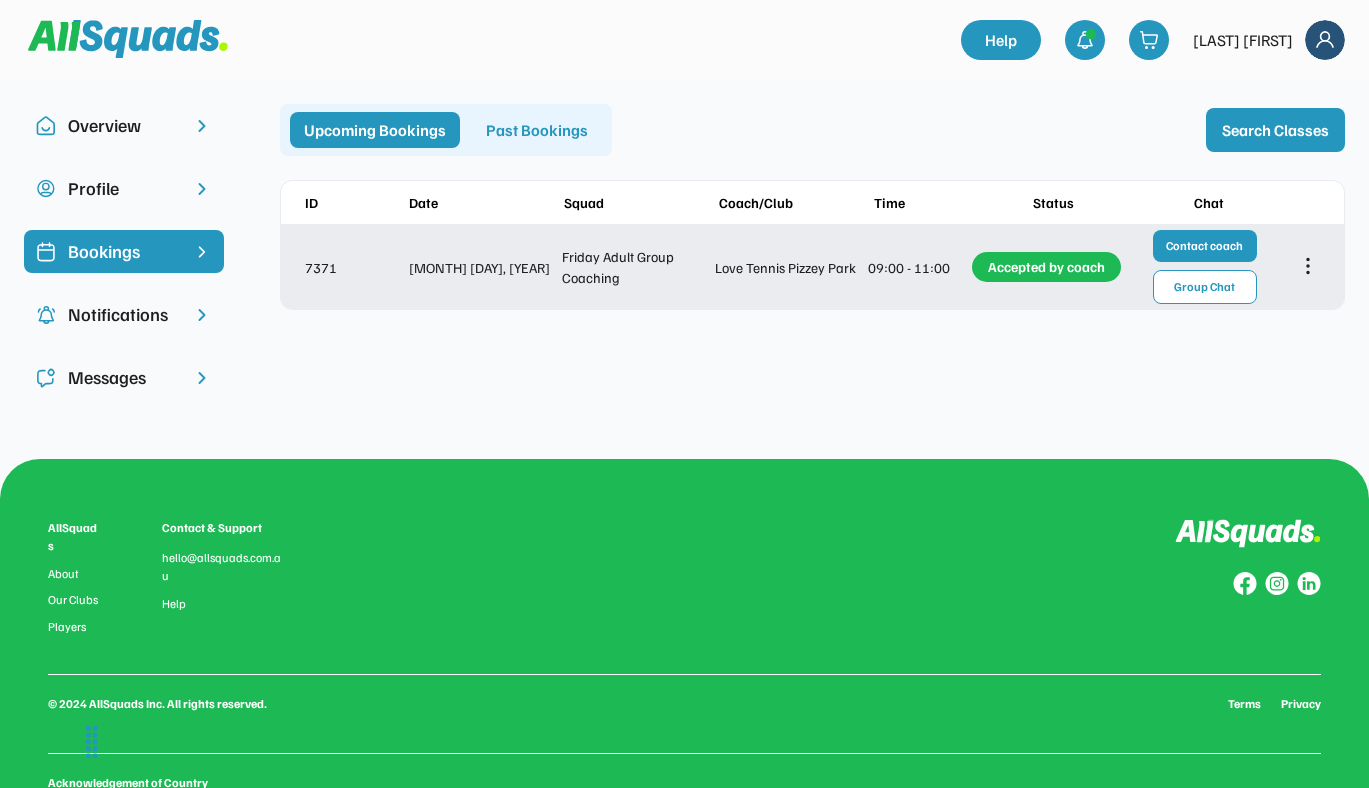 click 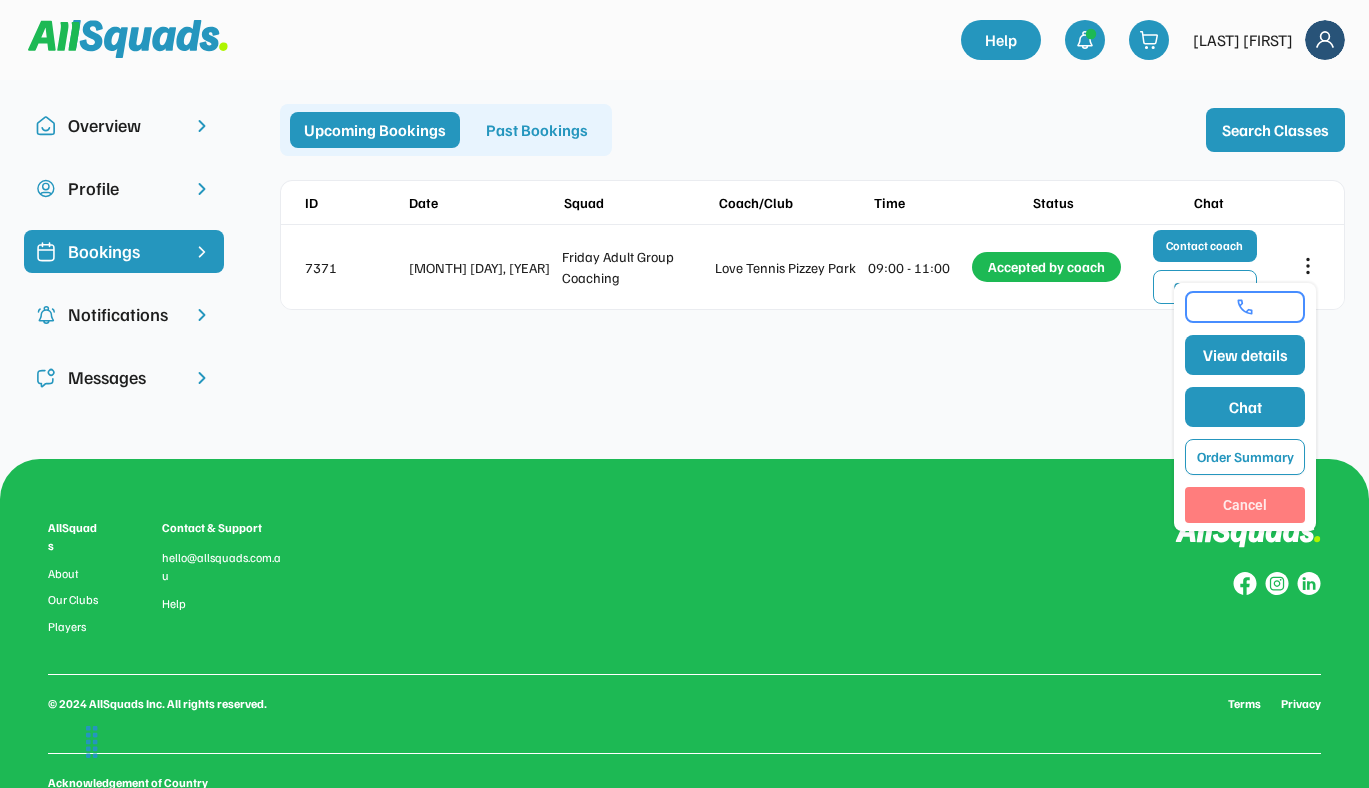 click on "Cancel" at bounding box center (1245, 505) 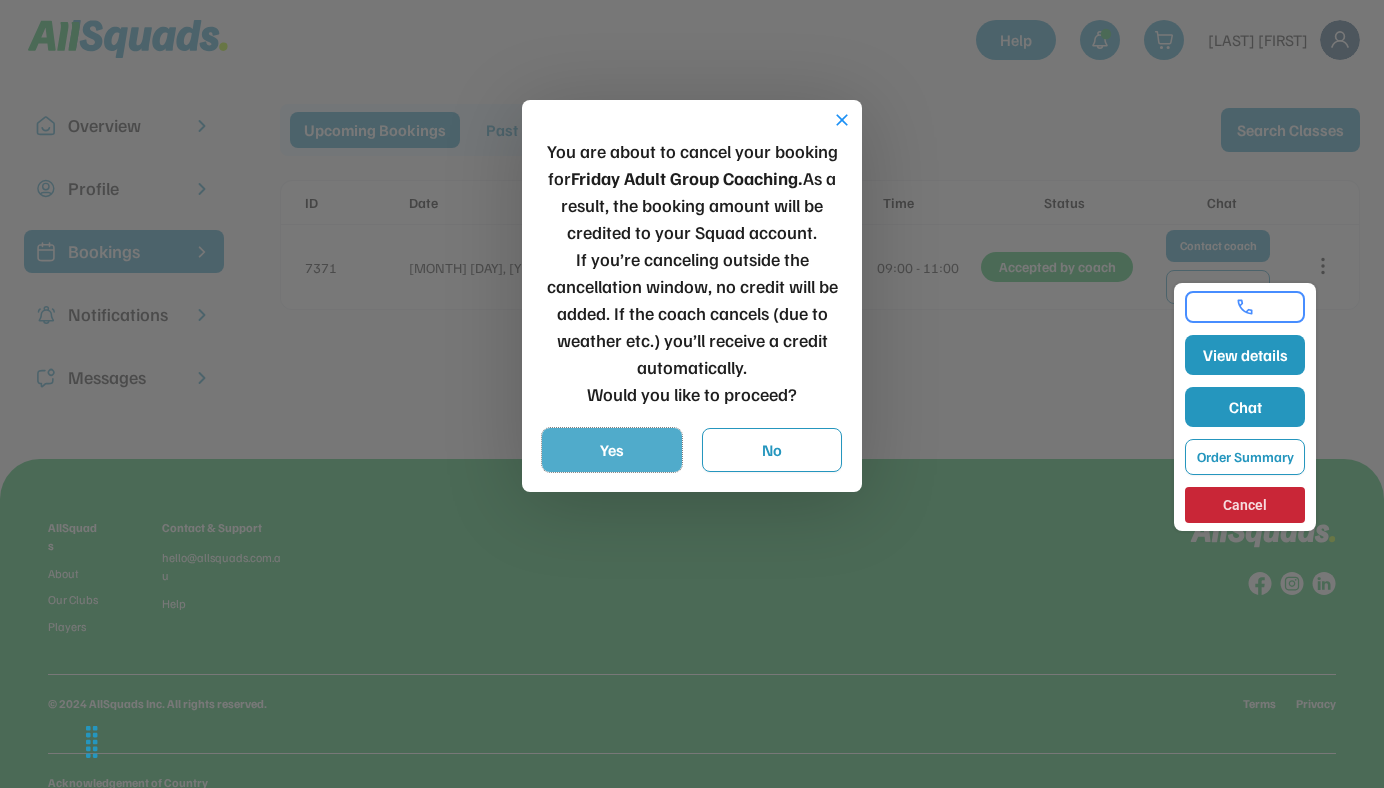 click on "Yes" at bounding box center (612, 450) 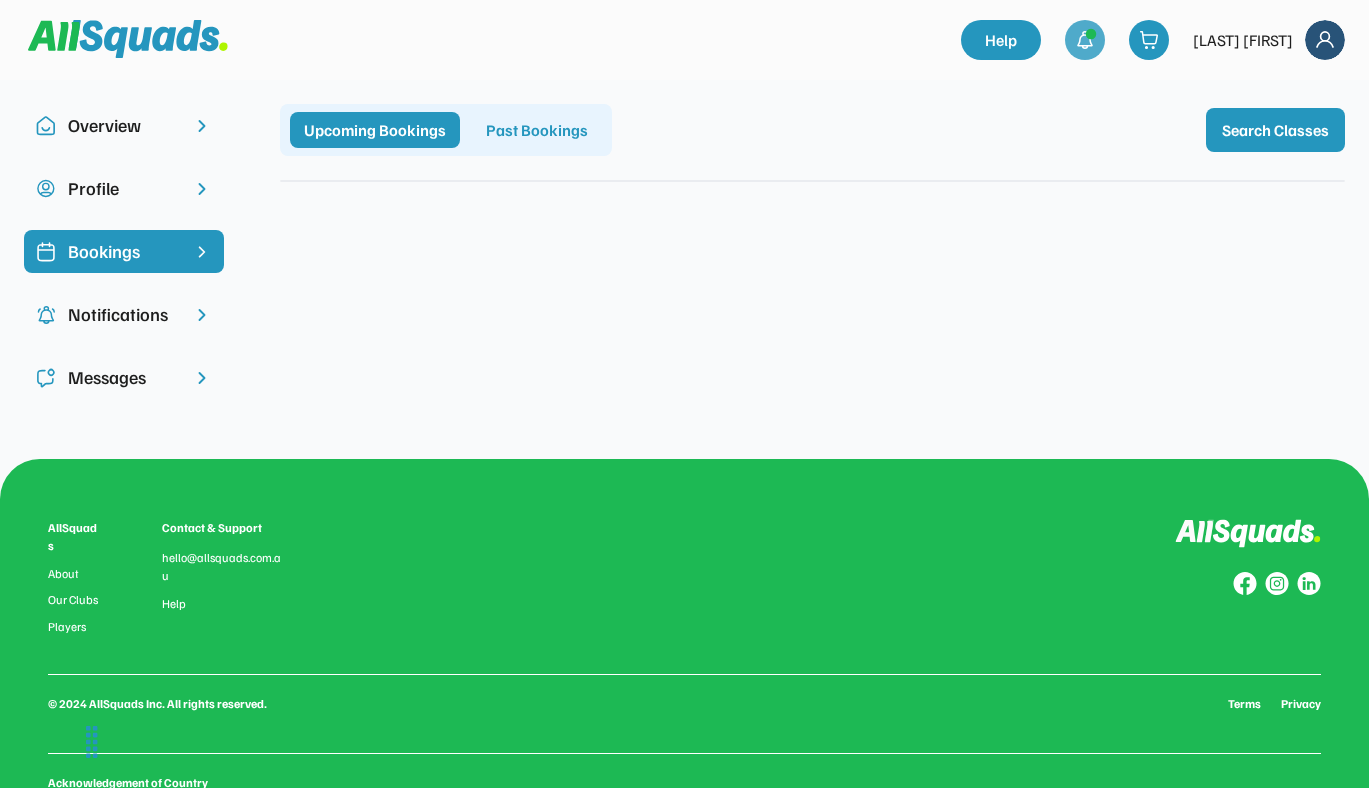 click at bounding box center [1085, 40] 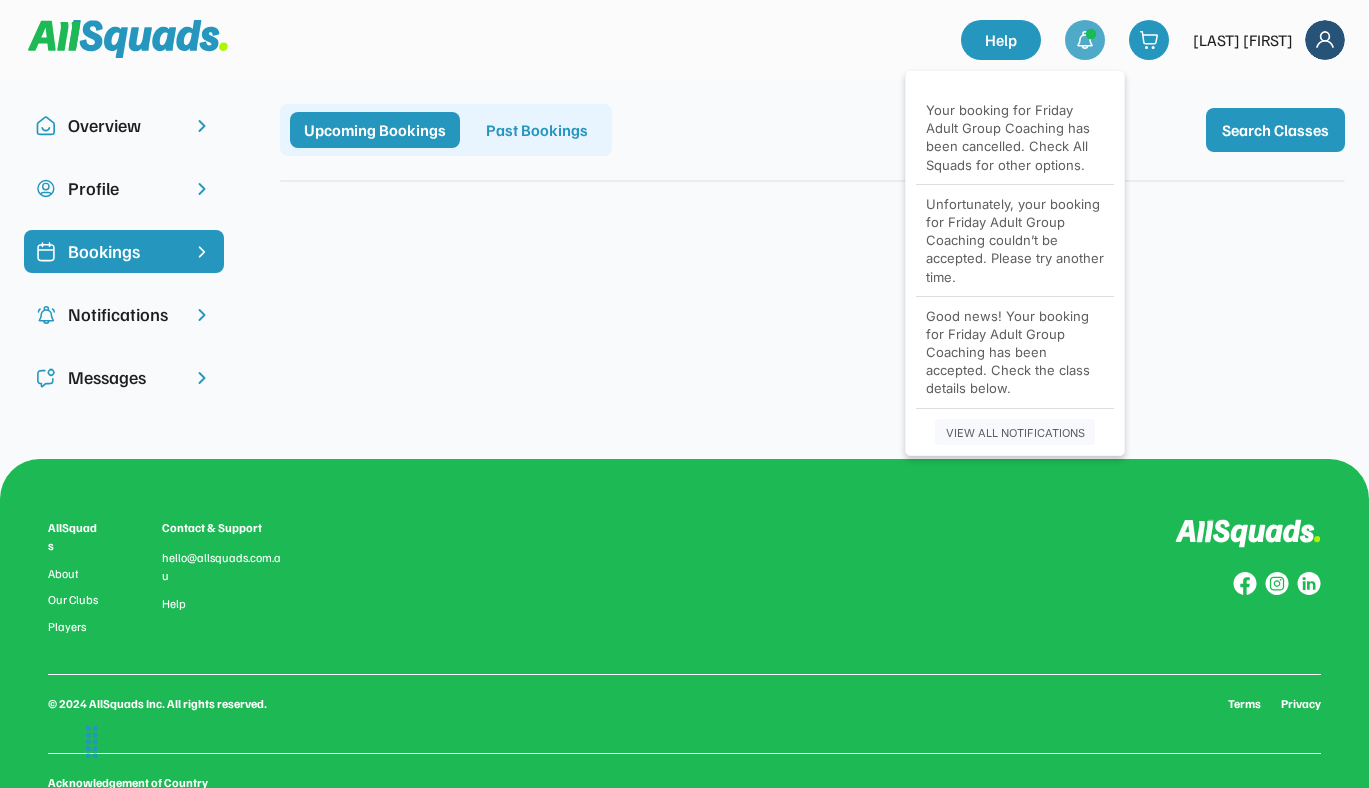 click on "Unfortunately, your booking for Friday Adult Group Coaching couldn’t be accepted. Please try another time." at bounding box center (1015, 240) 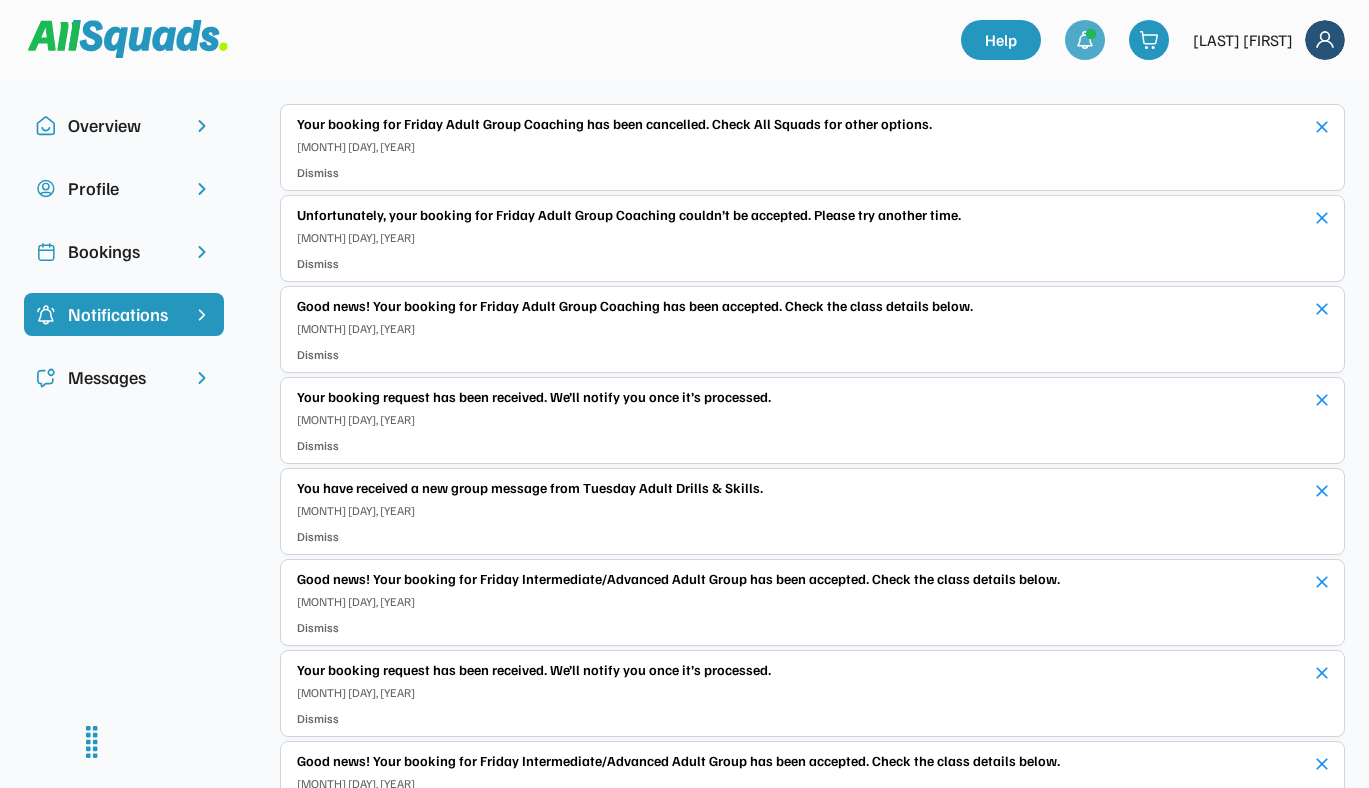click at bounding box center (1085, 40) 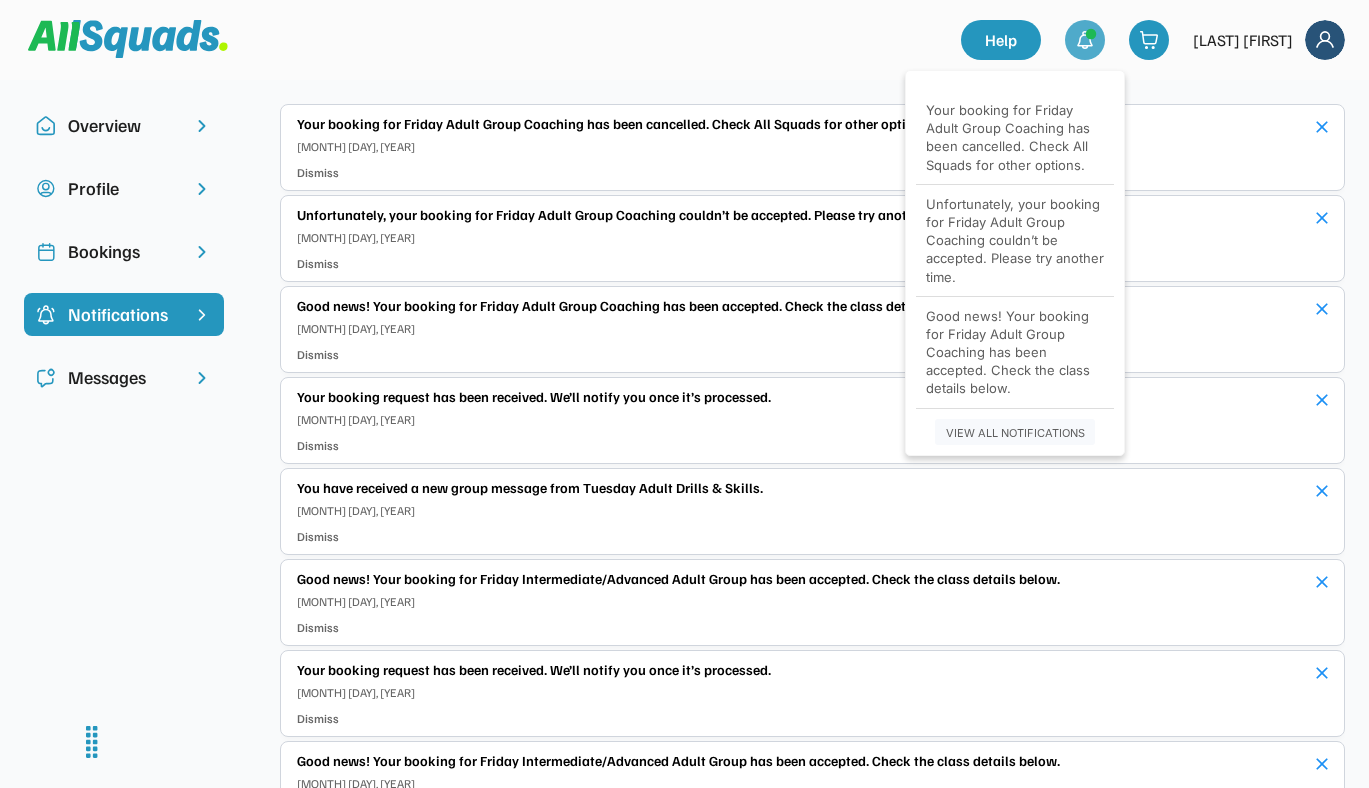 click at bounding box center [1085, 40] 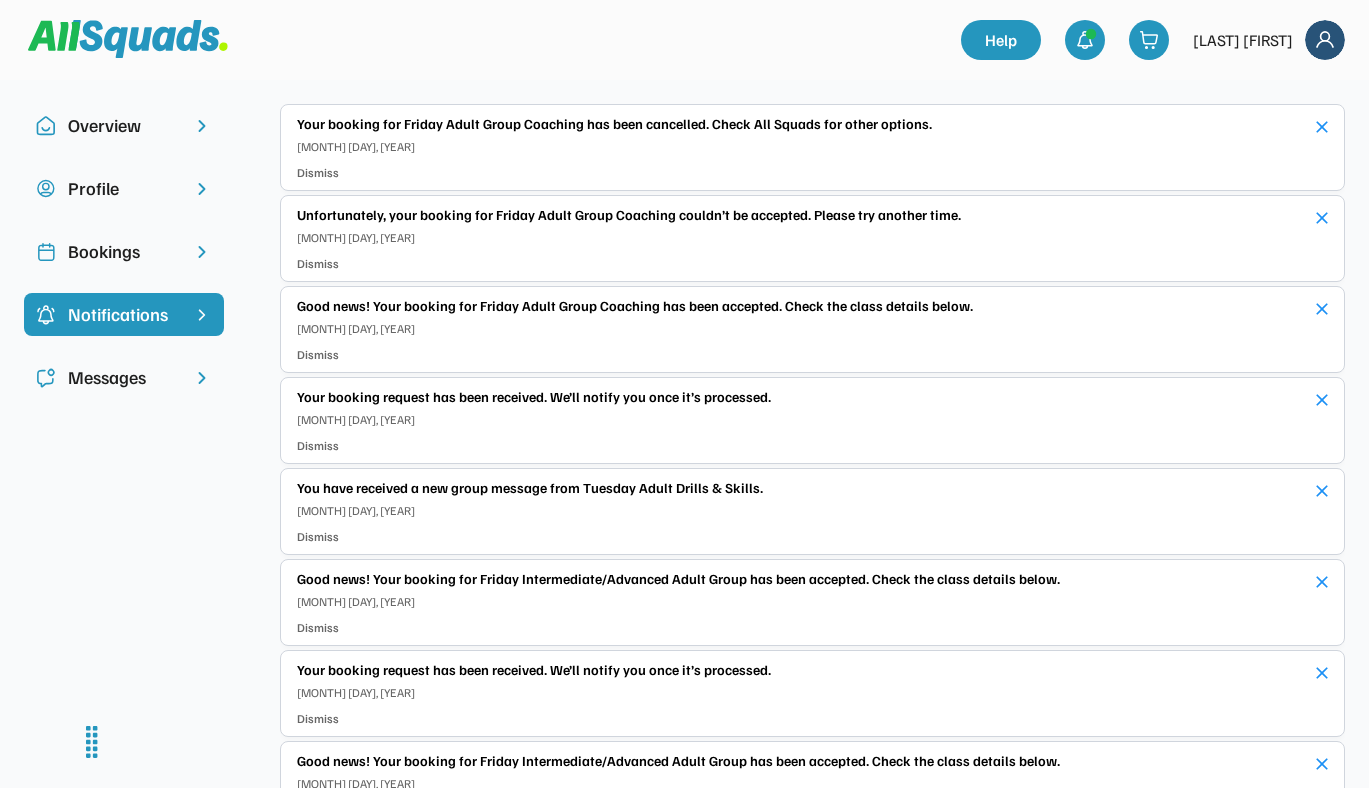 click on "Overview" at bounding box center (124, 125) 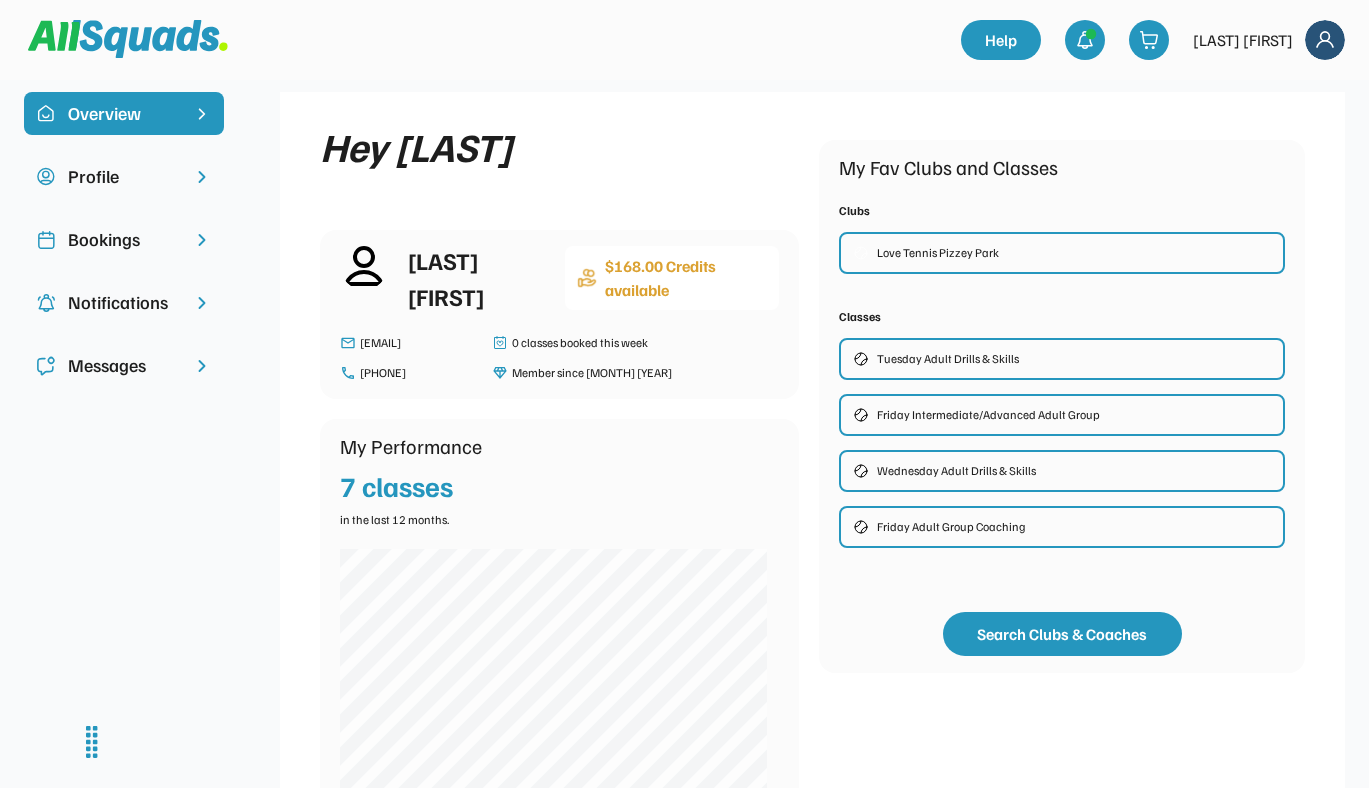 scroll, scrollTop: 0, scrollLeft: 0, axis: both 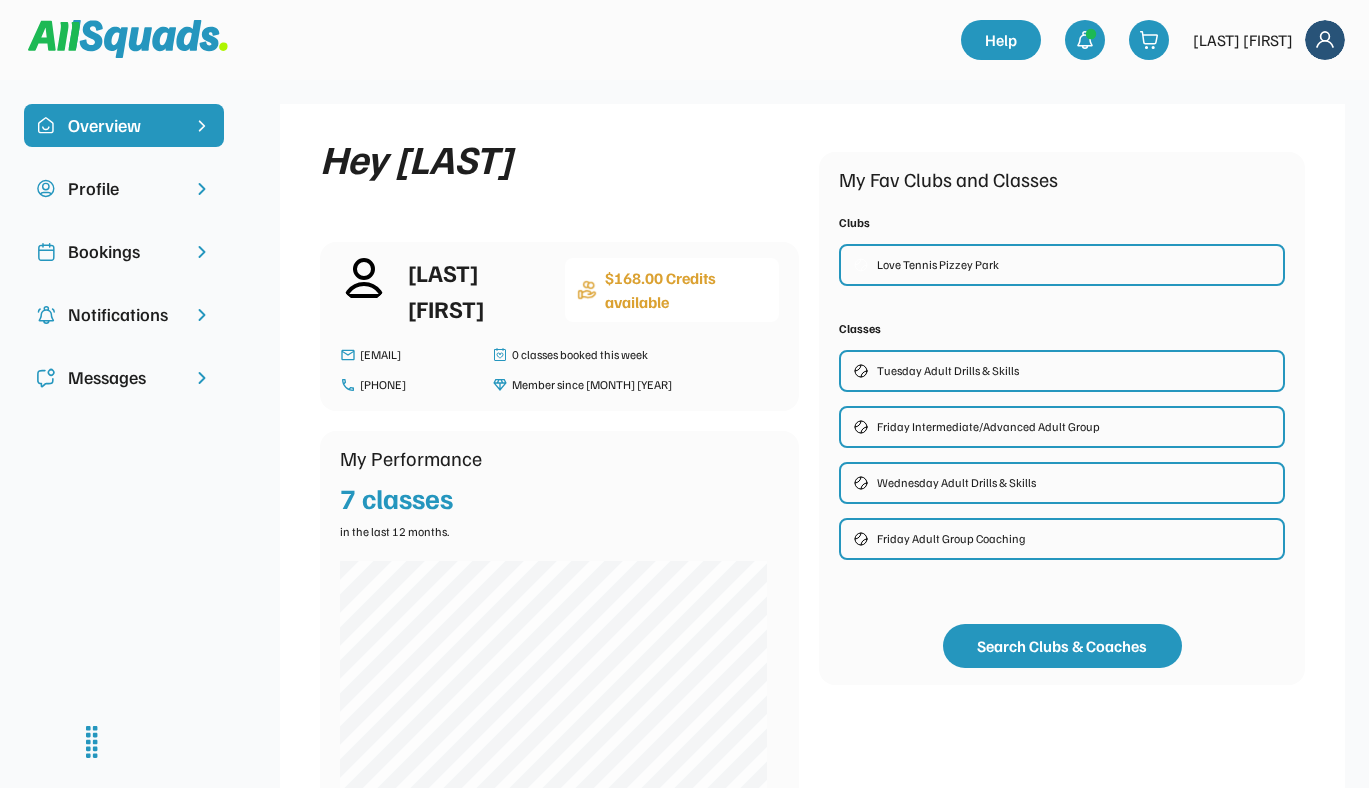 click on "Messages" at bounding box center [124, 377] 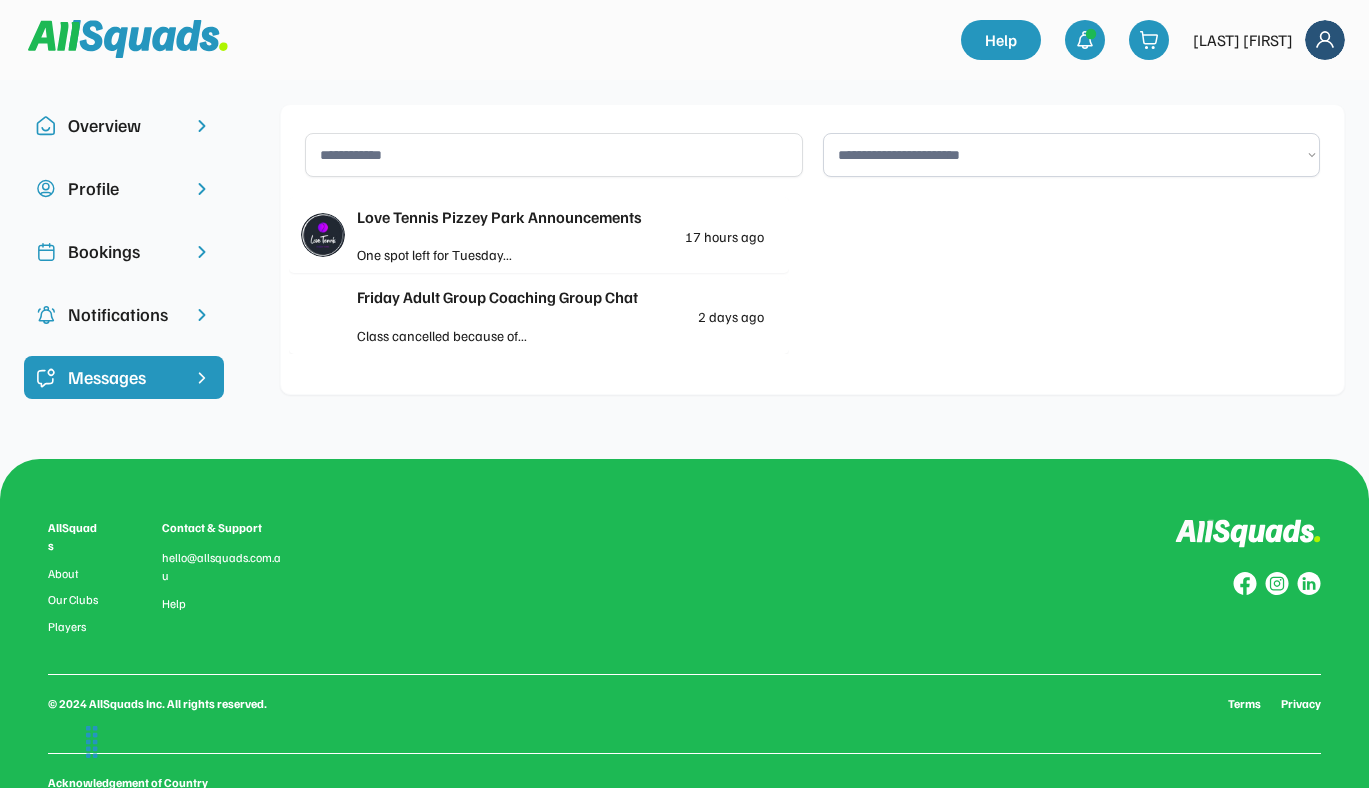 click on "Friday Adult Group Coaching Group Chat" at bounding box center (560, 297) 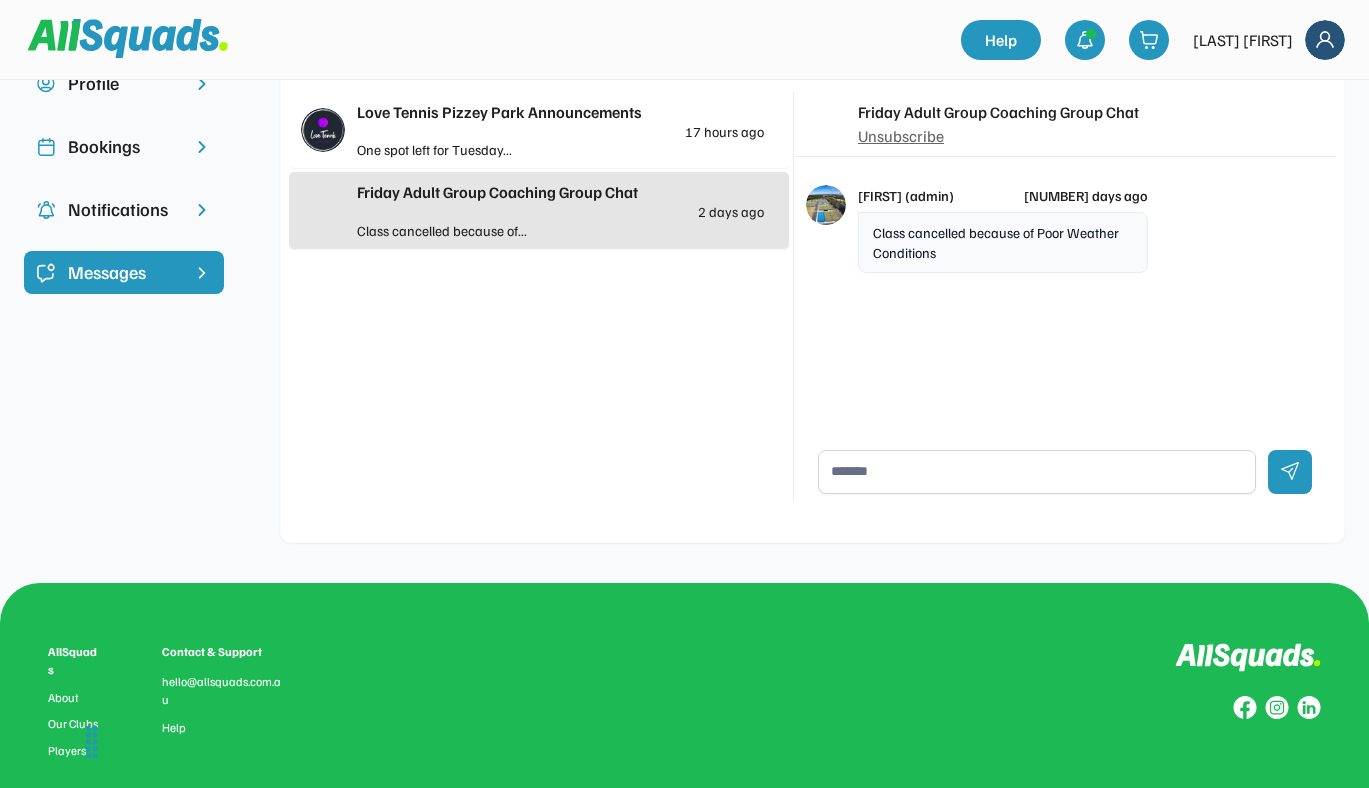 scroll, scrollTop: 0, scrollLeft: 0, axis: both 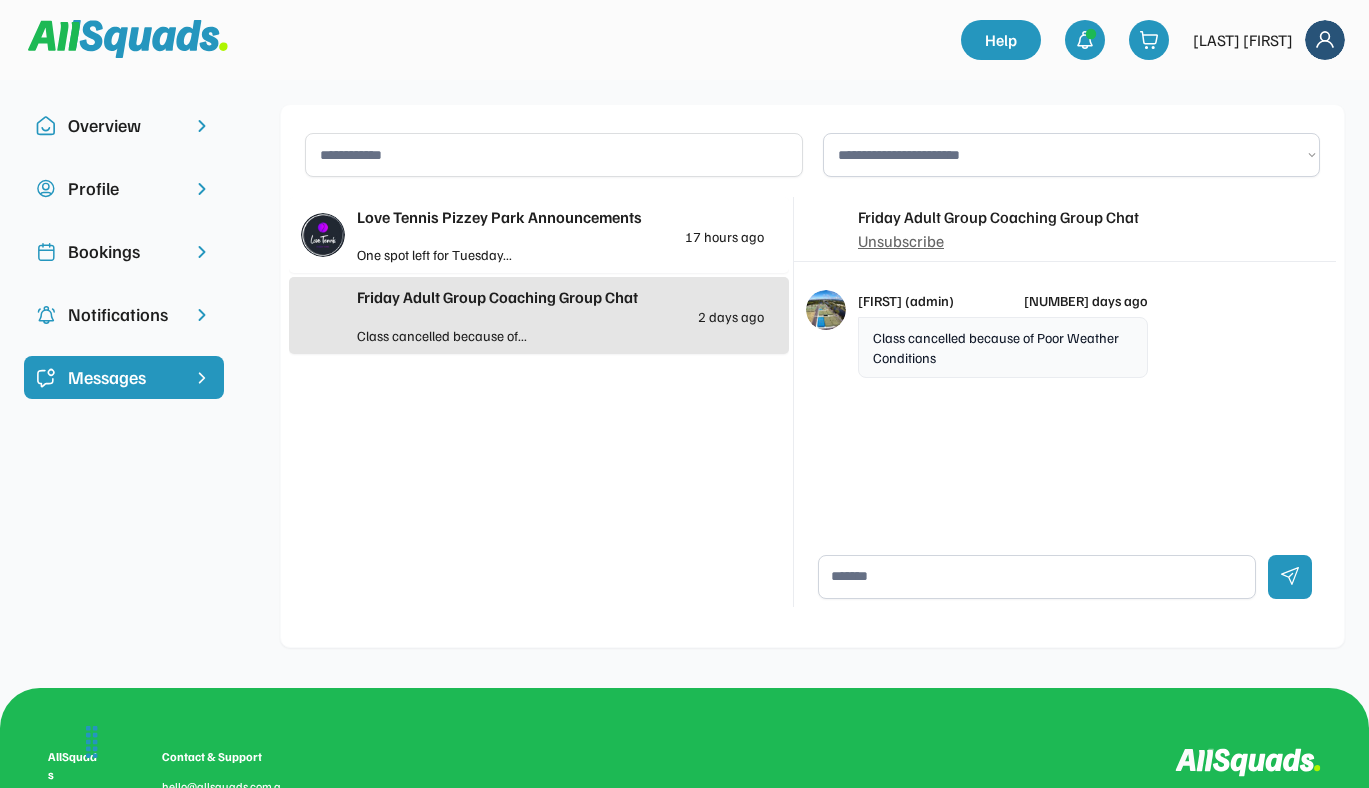 click at bounding box center (1325, 40) 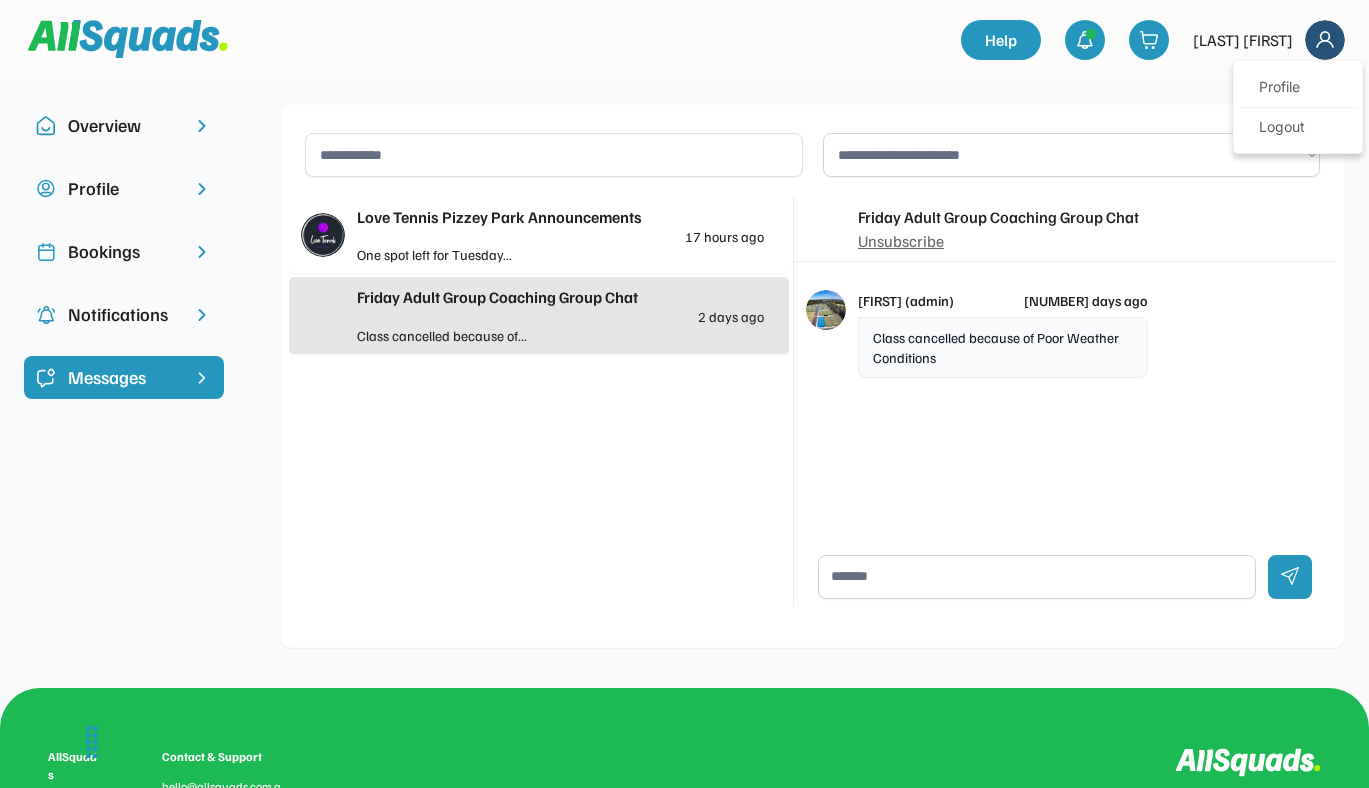 click at bounding box center [1325, 40] 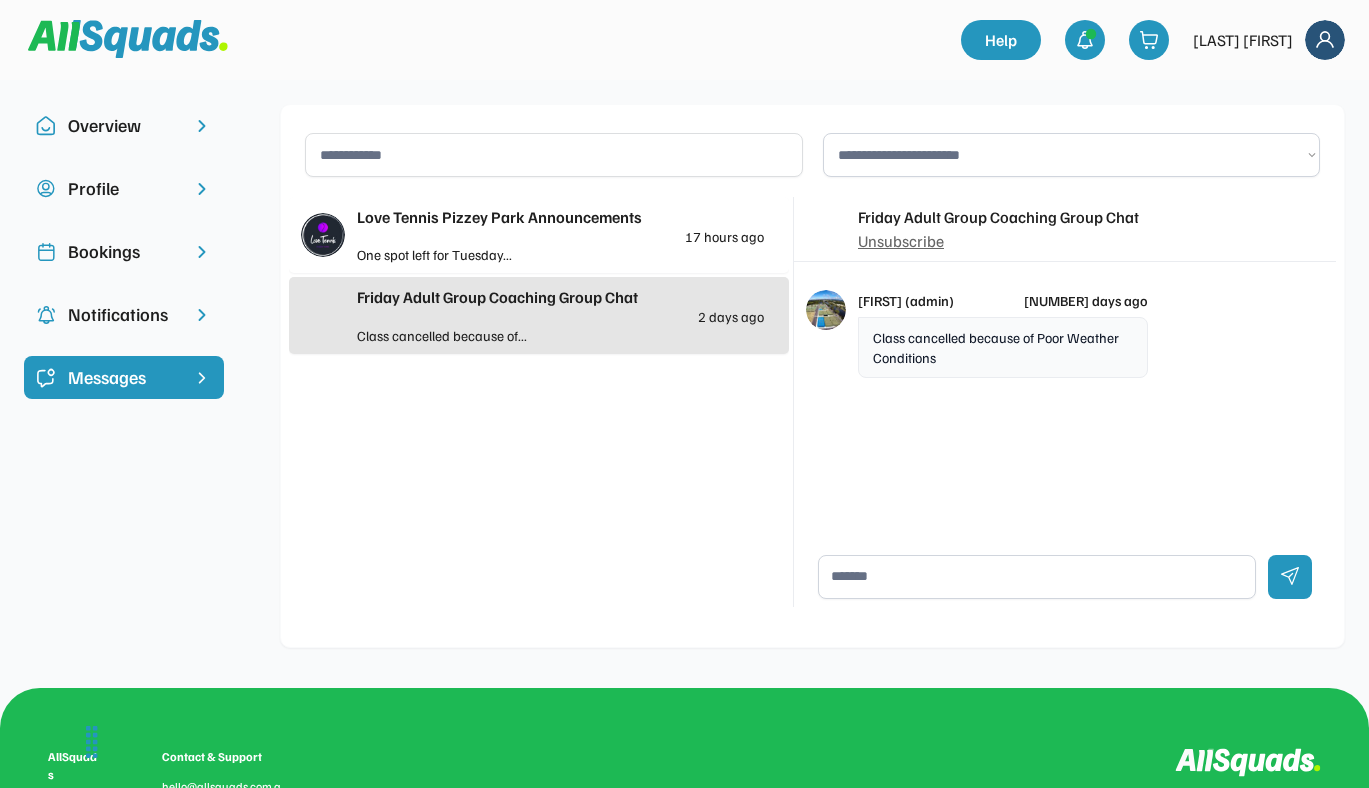click on "Bookings" at bounding box center [124, 251] 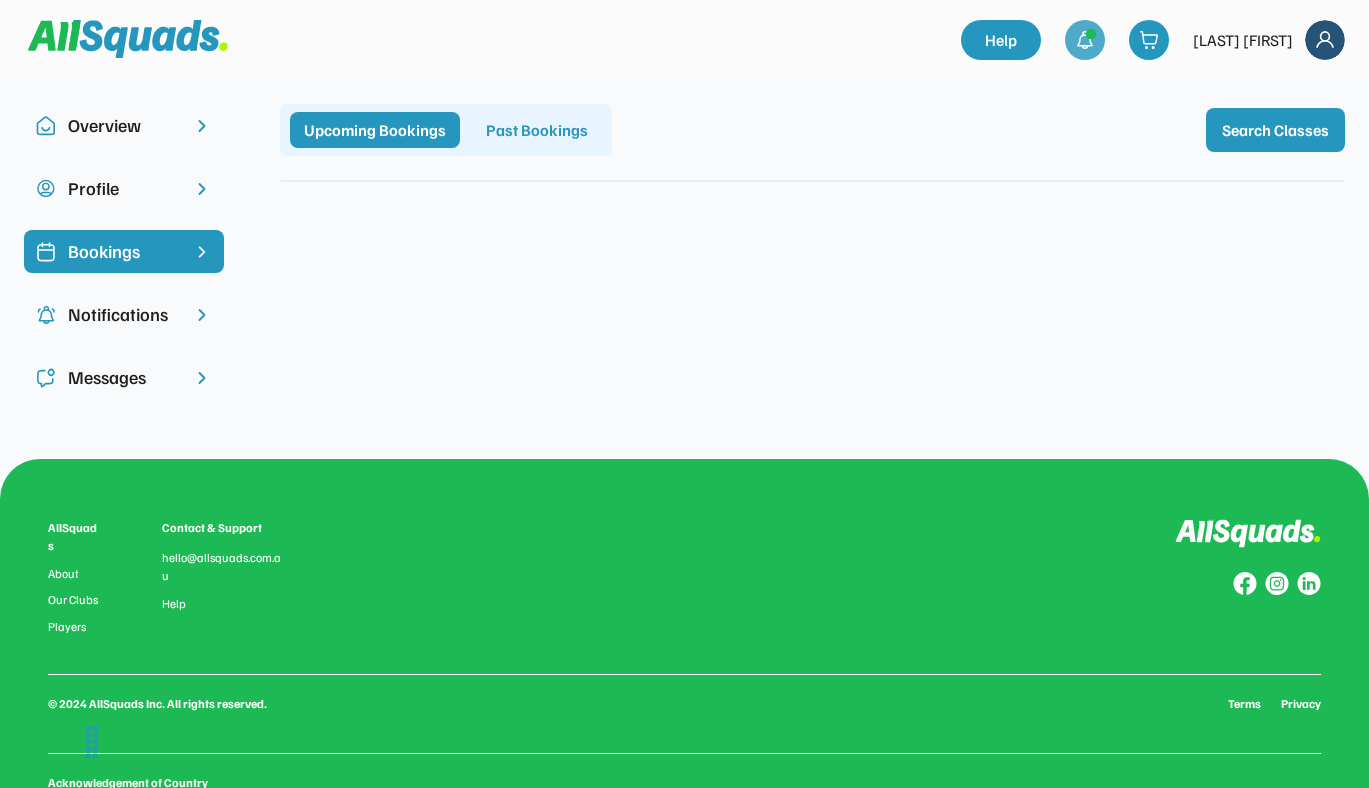 click 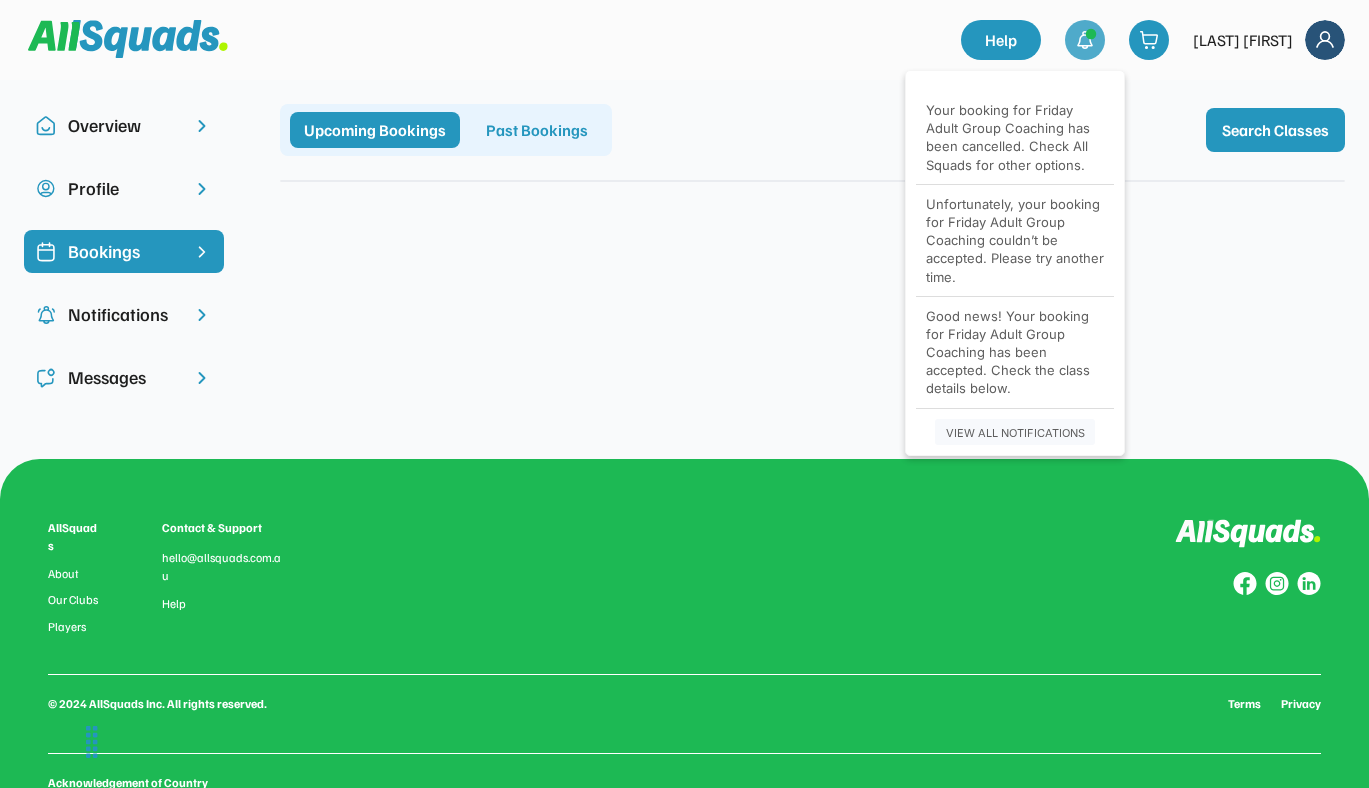 click 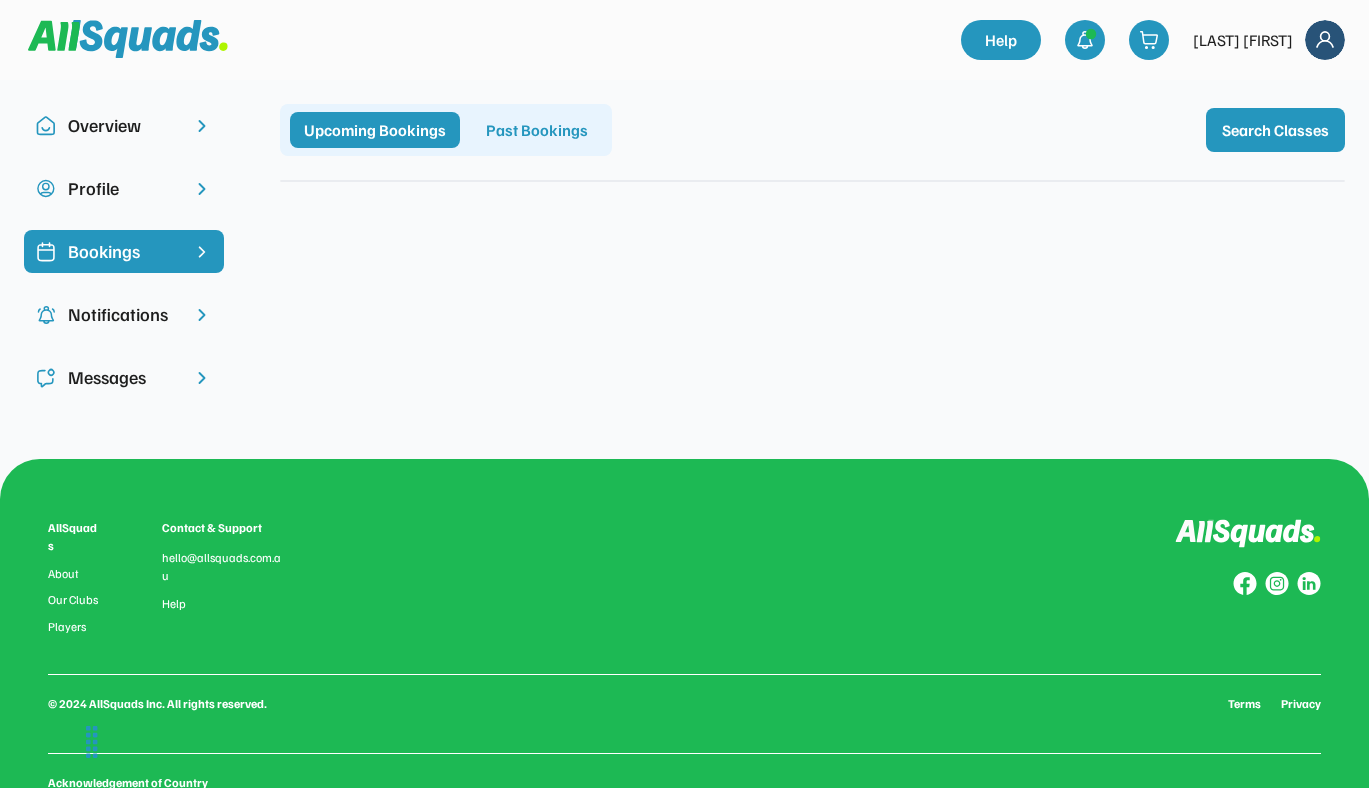 click at bounding box center [1325, 40] 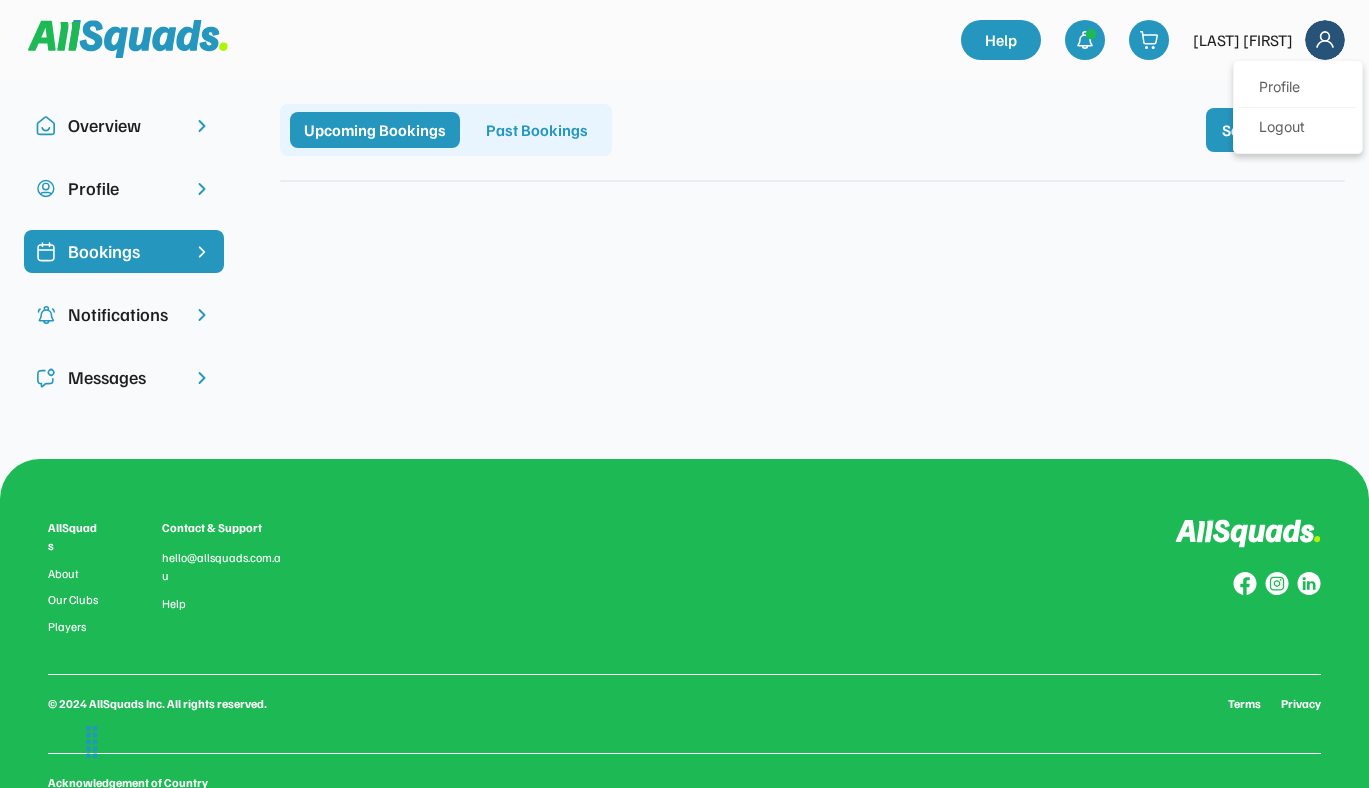 click at bounding box center [1325, 40] 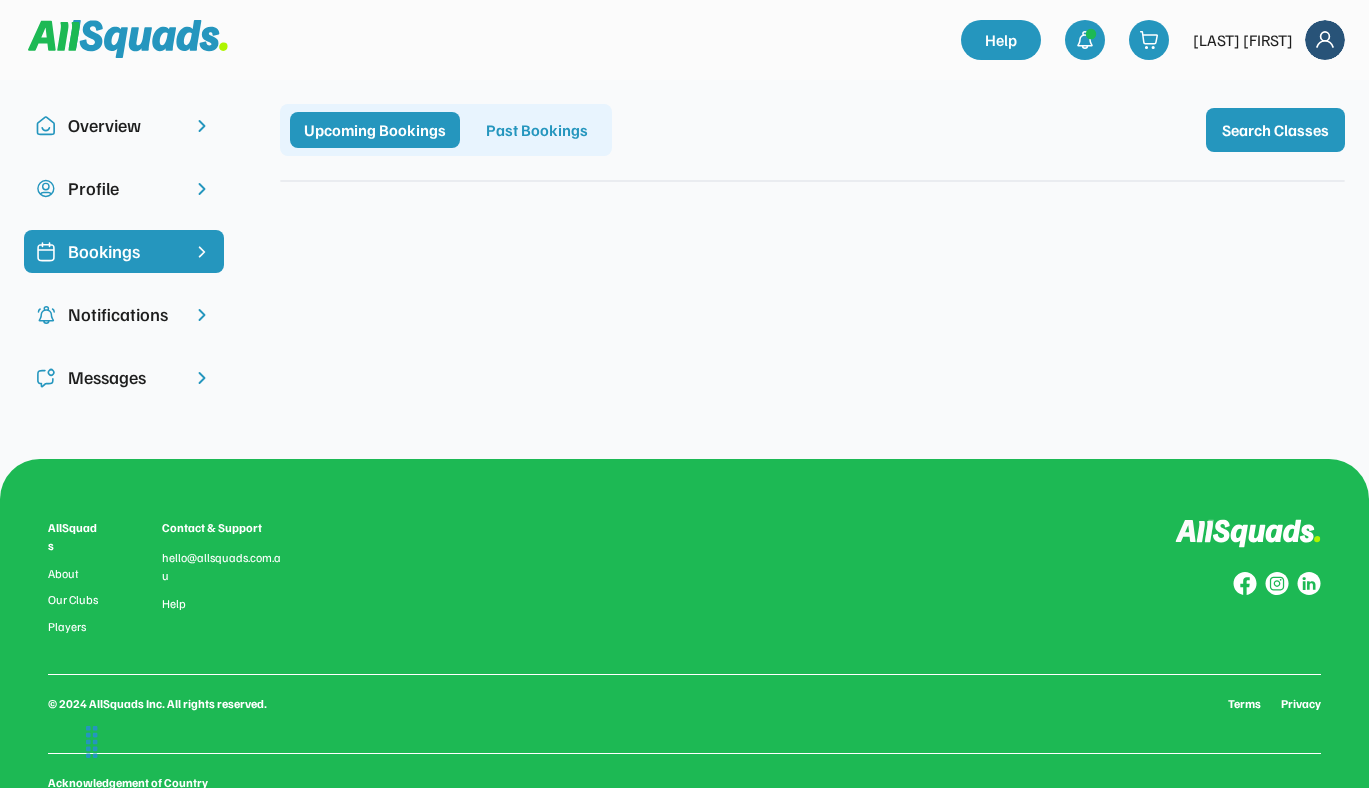 click on "Notifications" at bounding box center (124, 314) 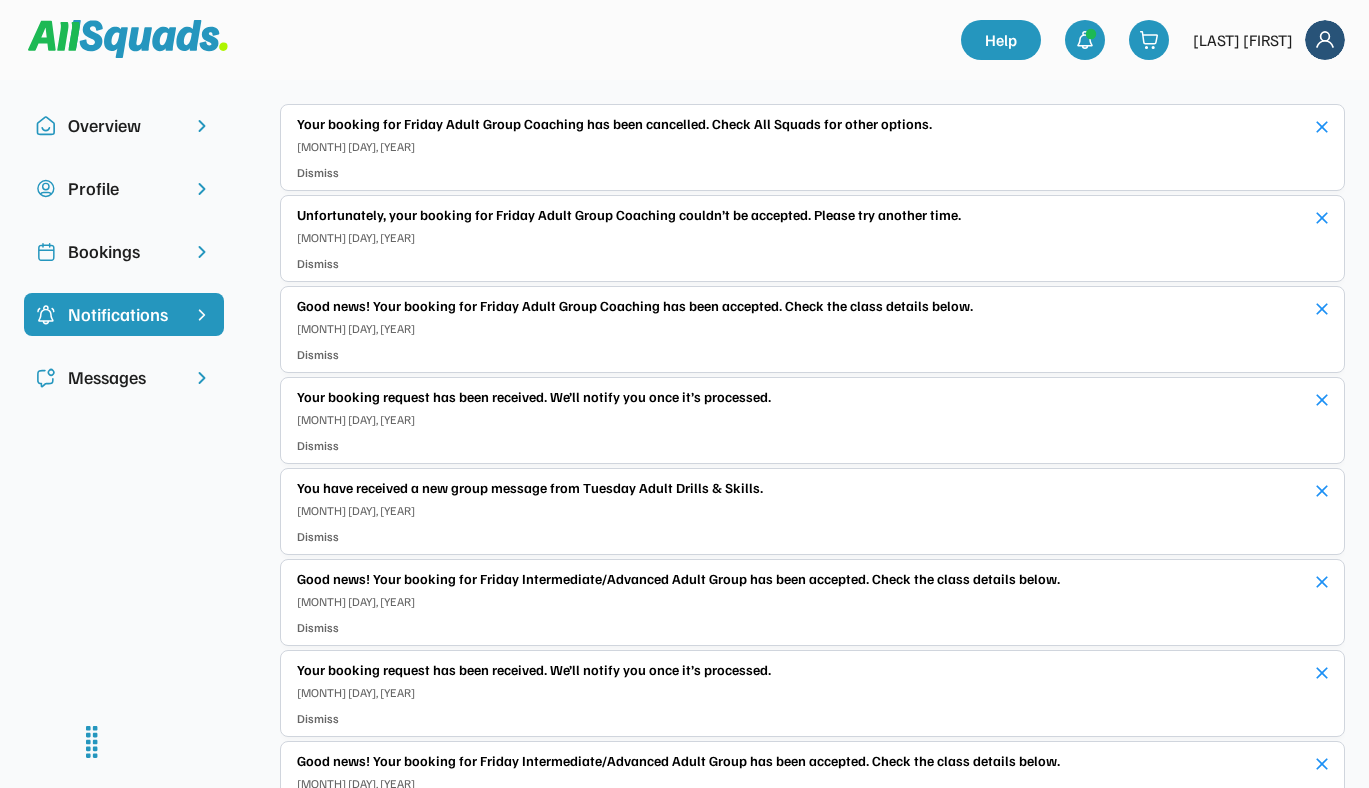 click on "Overview" at bounding box center (124, 125) 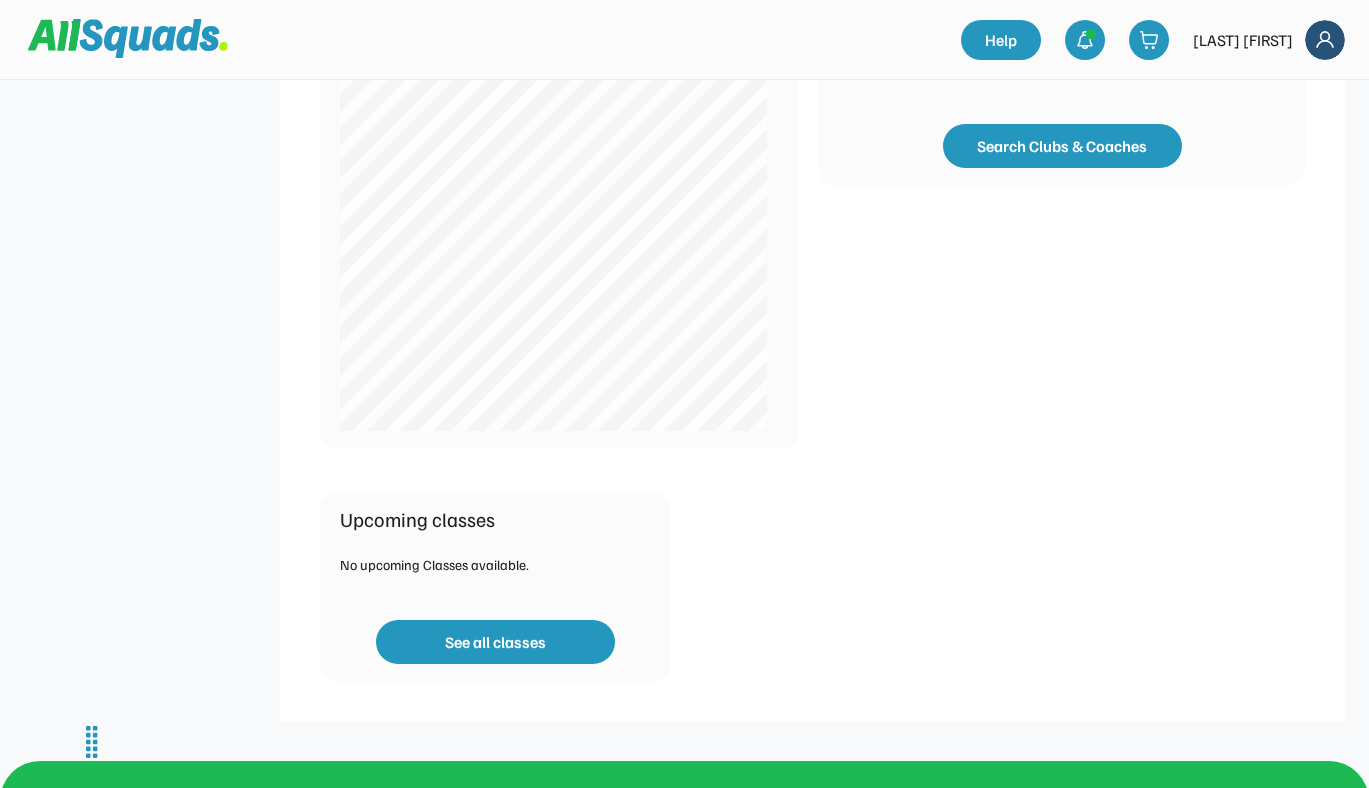 scroll, scrollTop: 0, scrollLeft: 0, axis: both 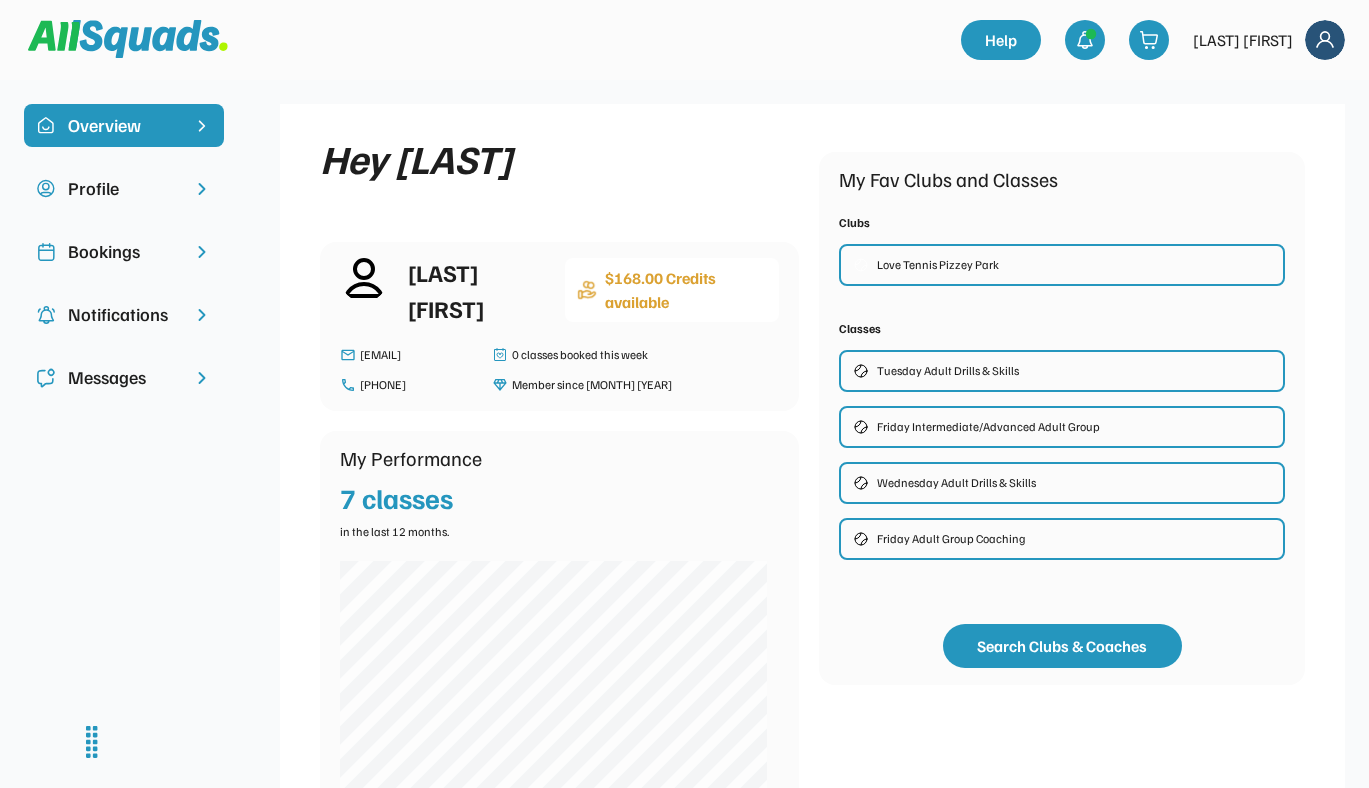 click on "$168.00 Credits available" at bounding box center [686, 290] 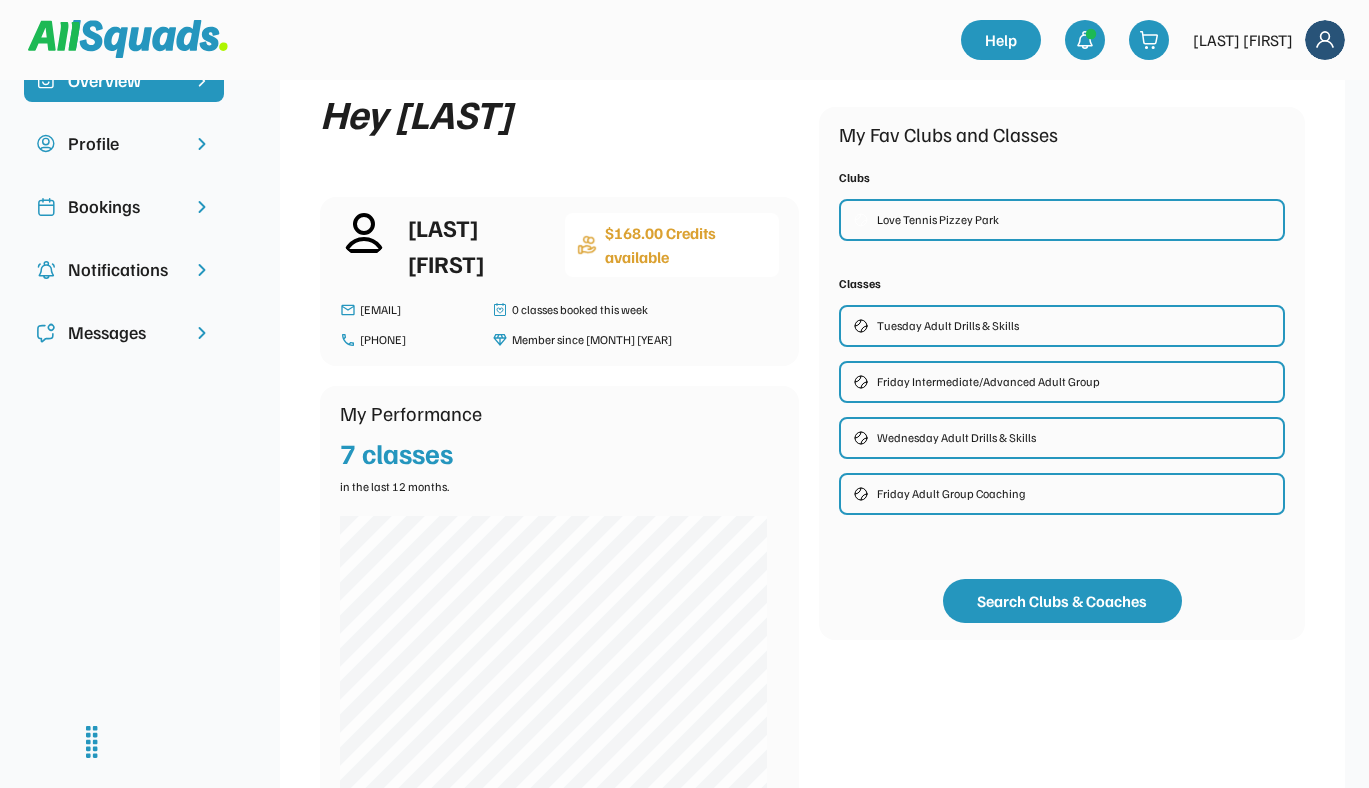 scroll, scrollTop: 0, scrollLeft: 0, axis: both 